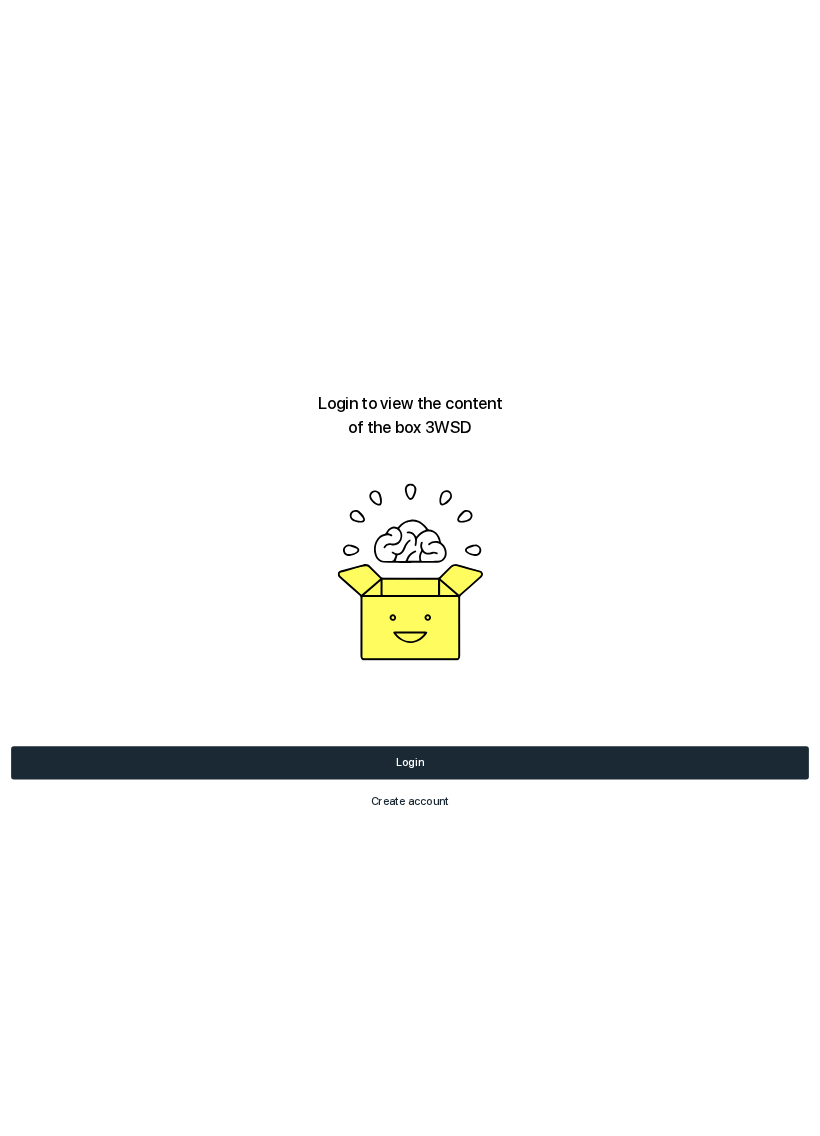 scroll, scrollTop: 0, scrollLeft: 0, axis: both 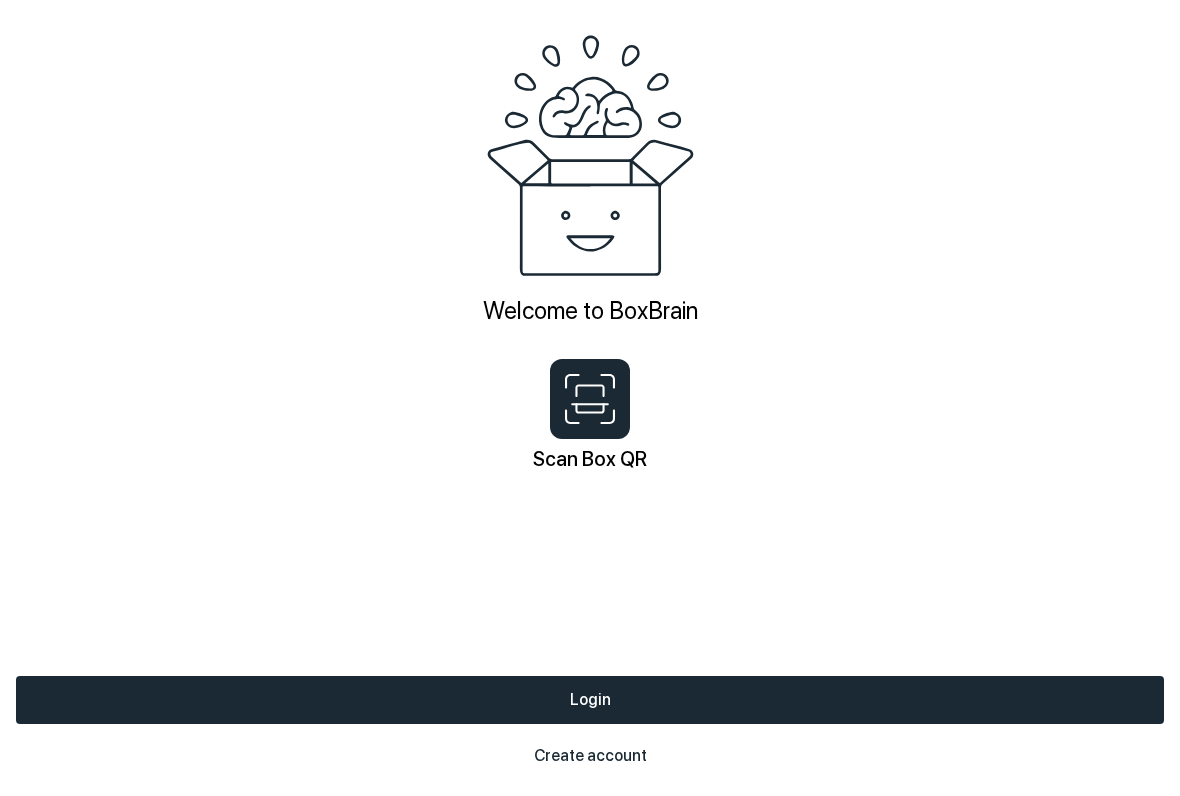 click on "Login" at bounding box center (590, 700) 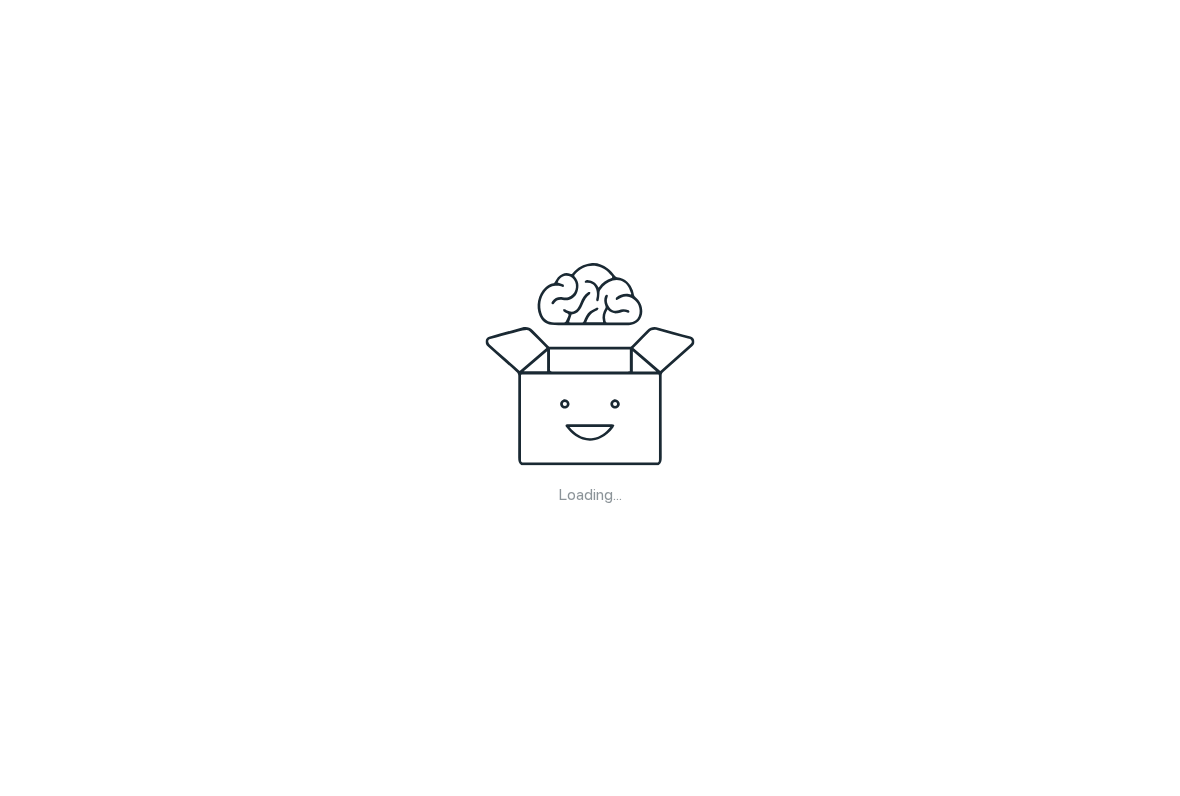 scroll, scrollTop: 0, scrollLeft: 0, axis: both 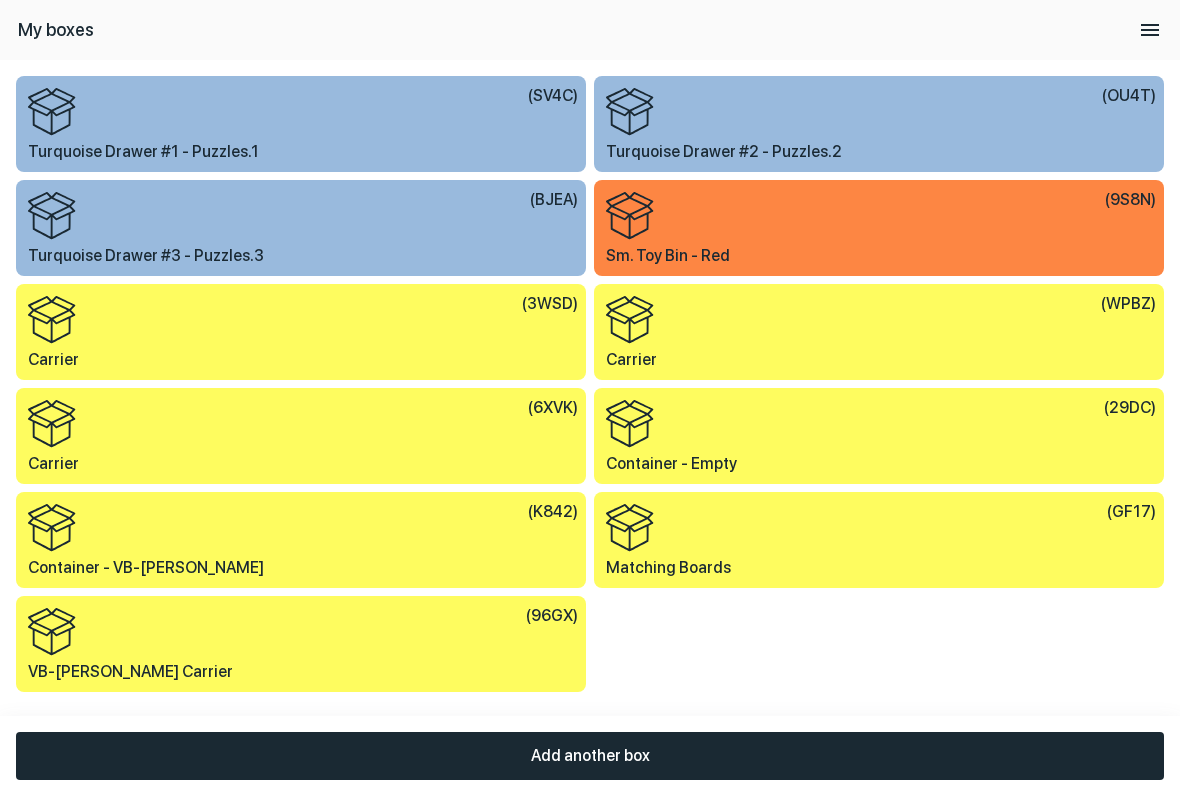 click 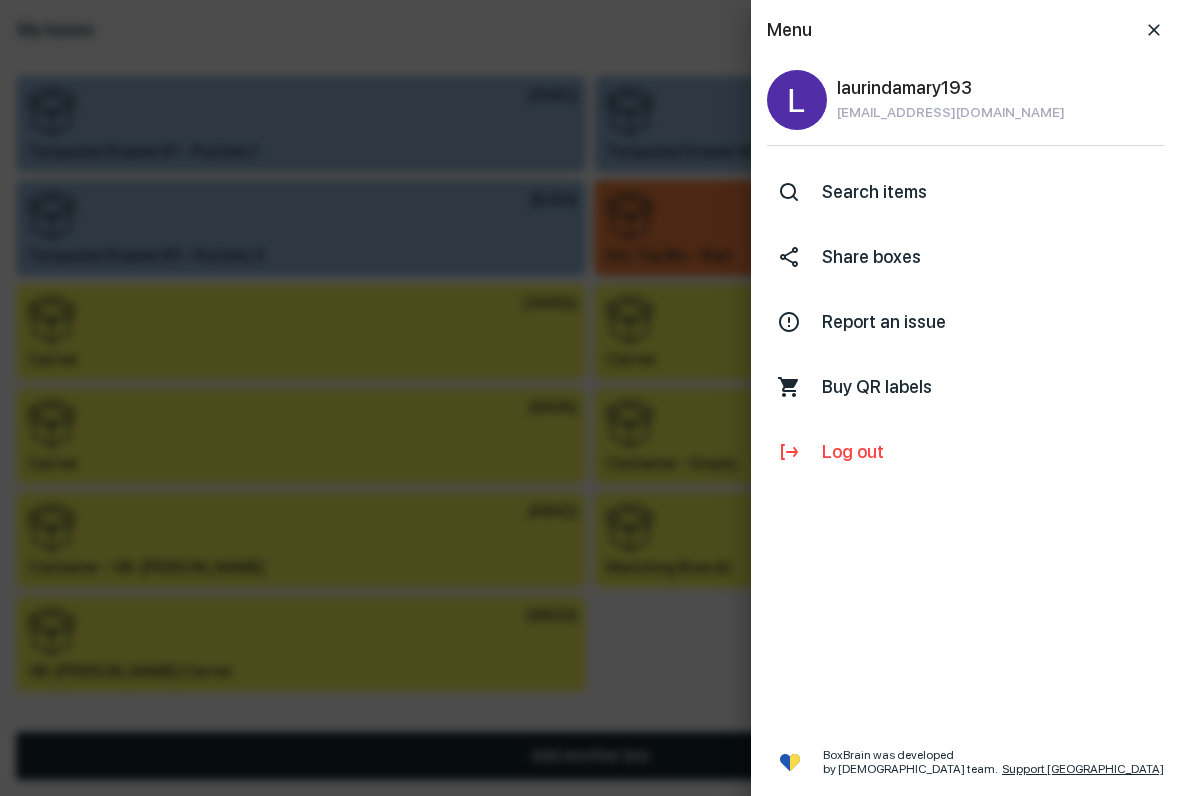 click on "Search items" at bounding box center [993, 192] 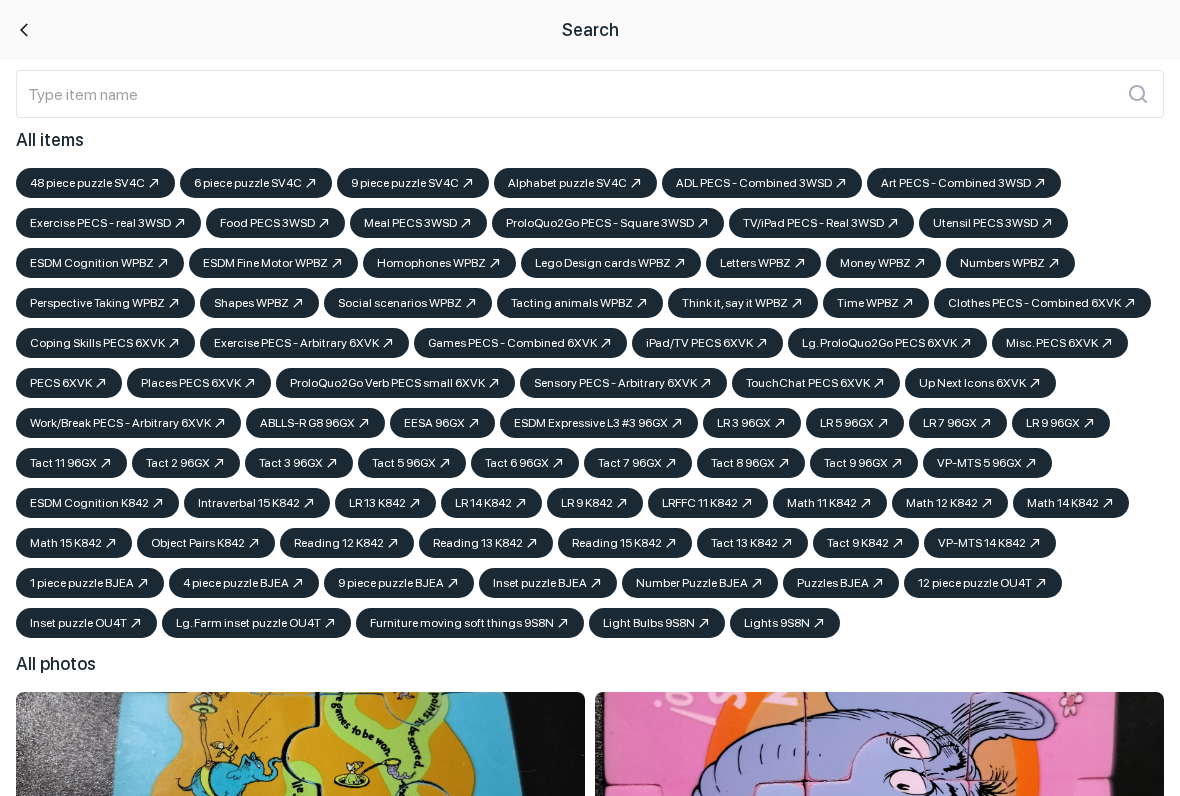 click at bounding box center [567, 94] 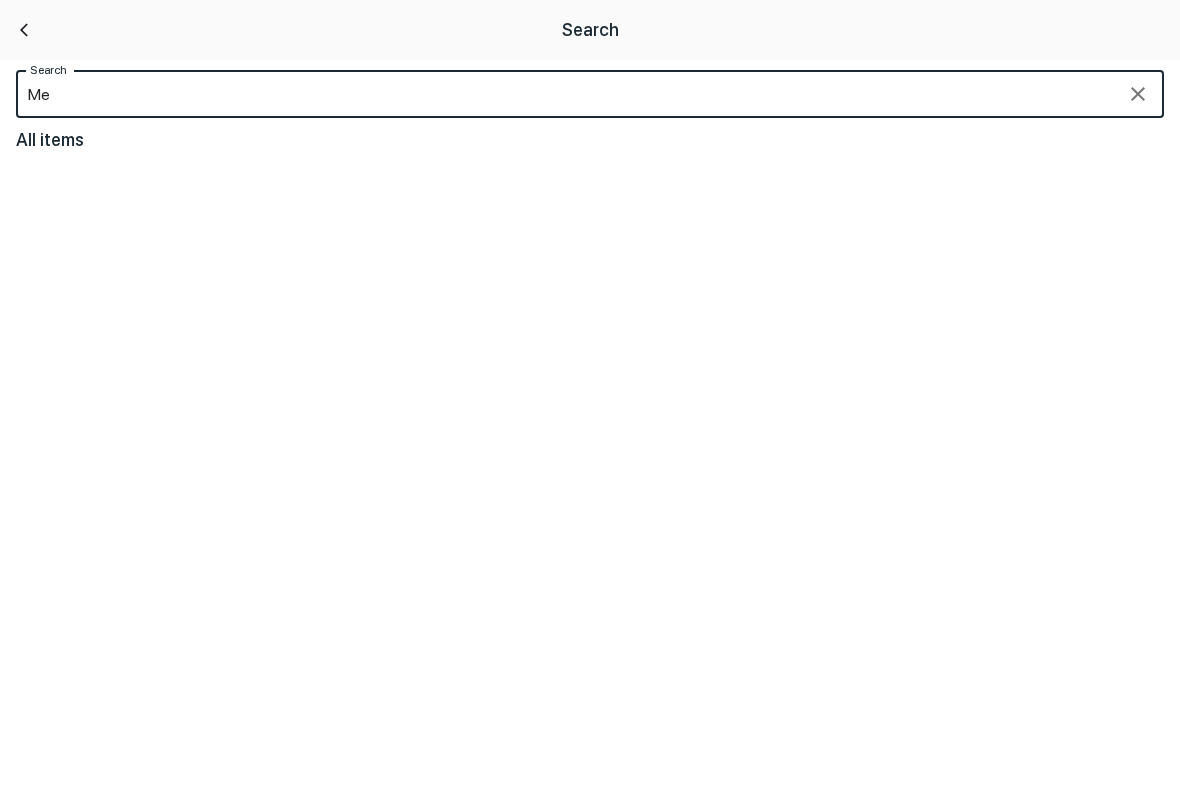 type on "M" 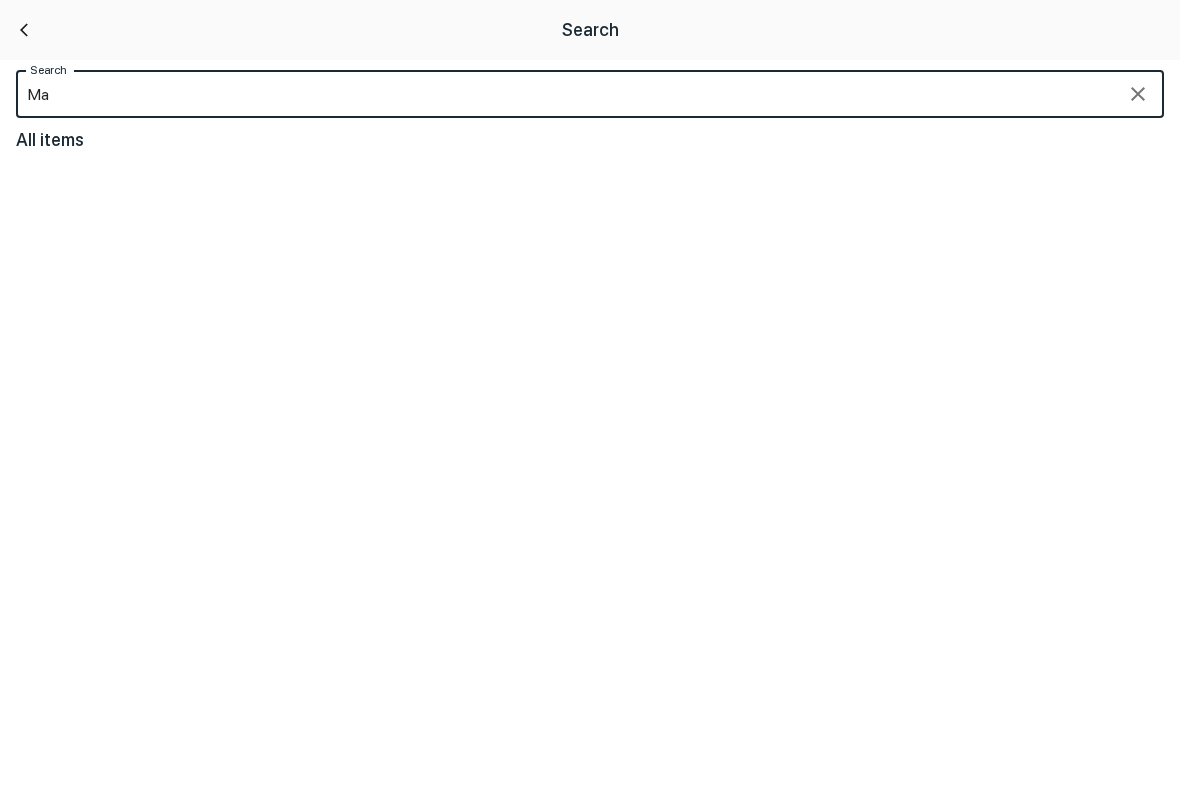 type on "M" 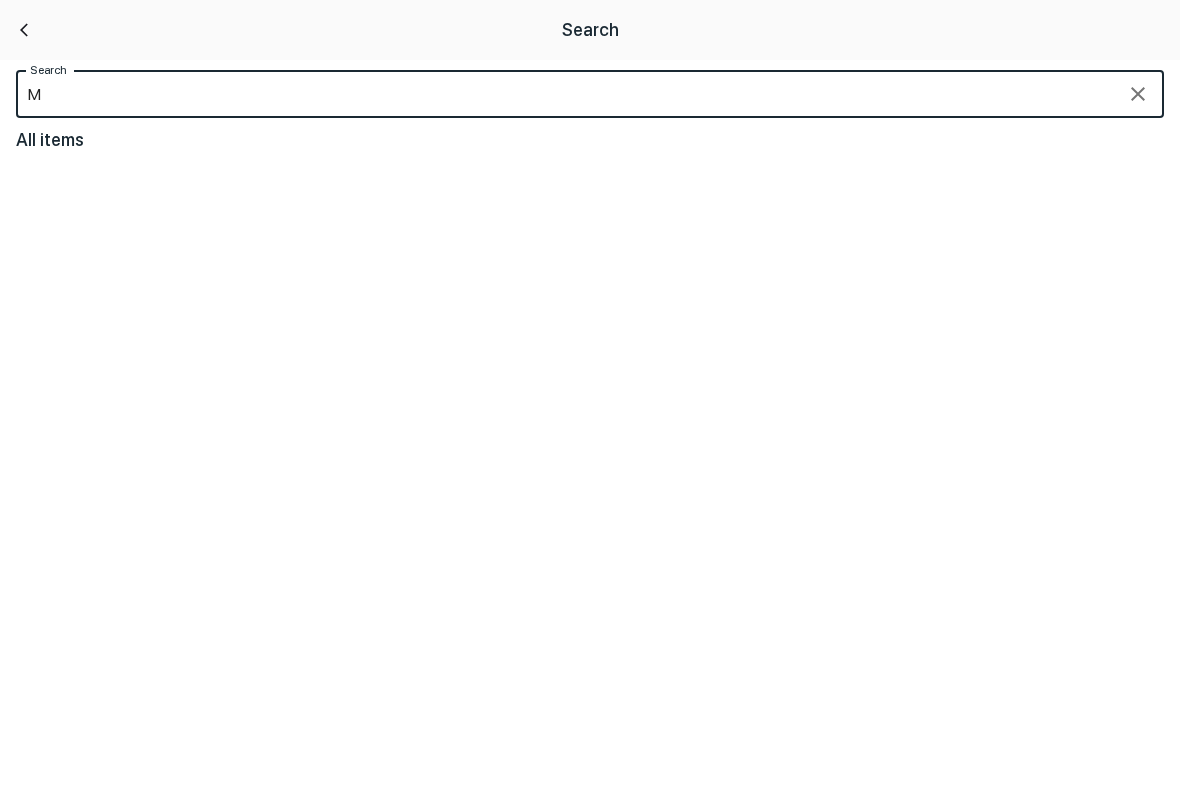type 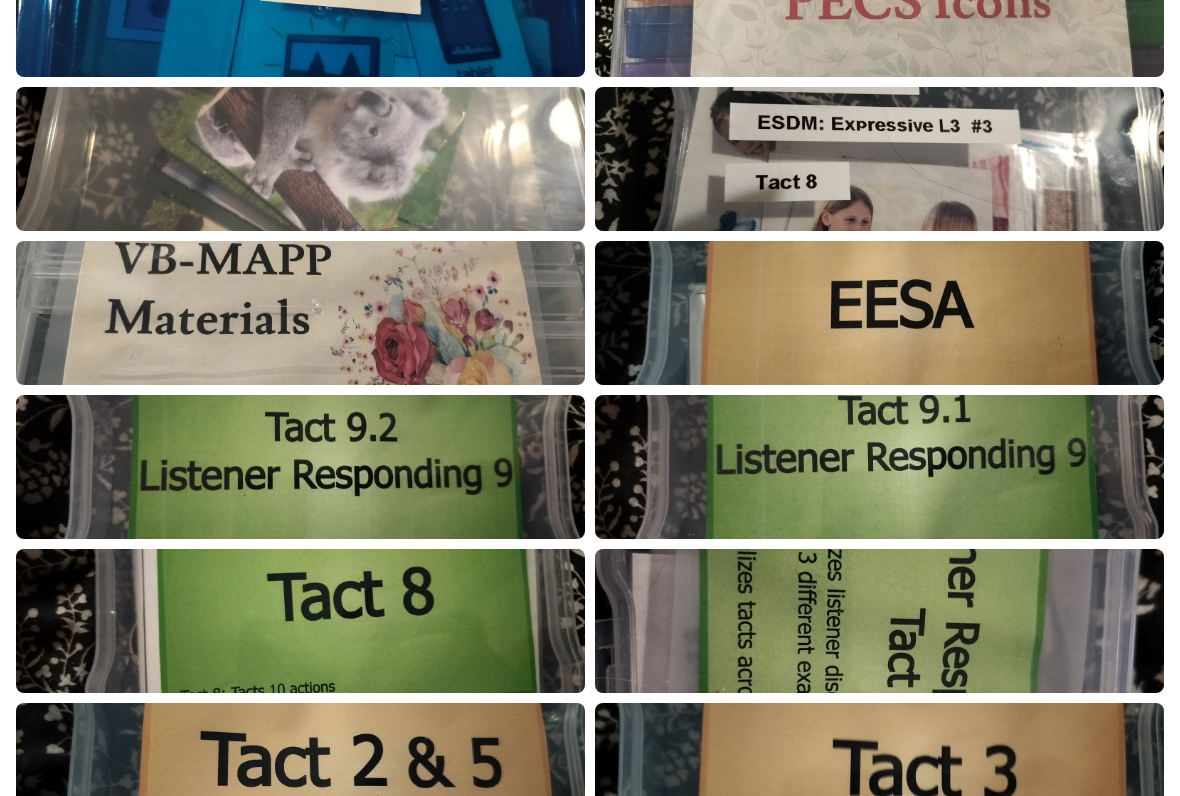 scroll, scrollTop: 3991, scrollLeft: 0, axis: vertical 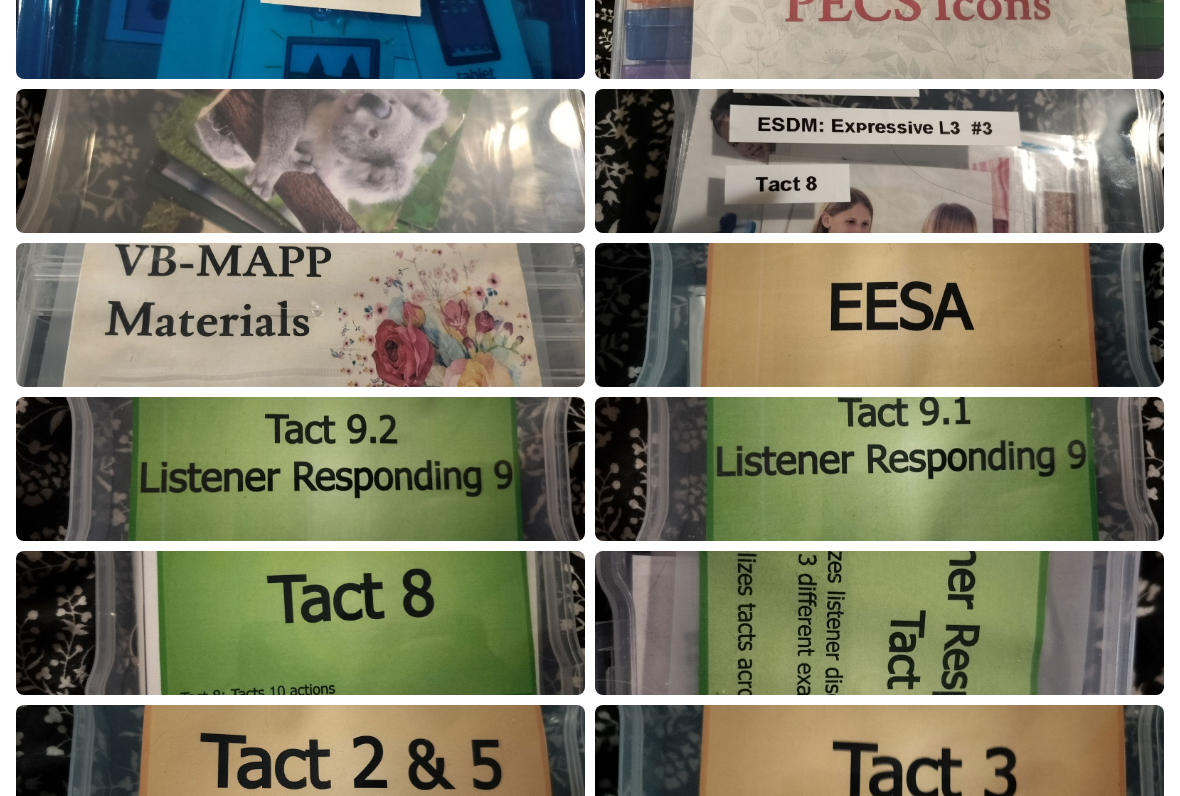 click at bounding box center [300, 161] 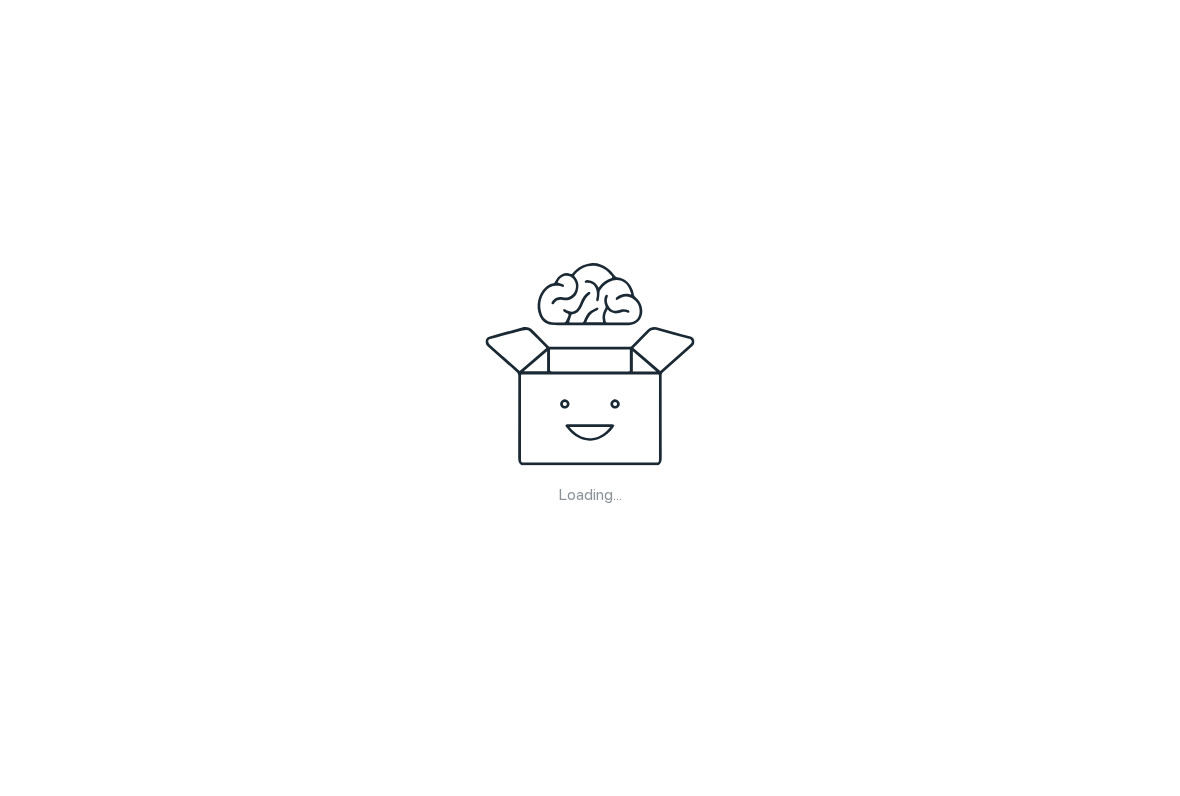 scroll, scrollTop: 0, scrollLeft: 0, axis: both 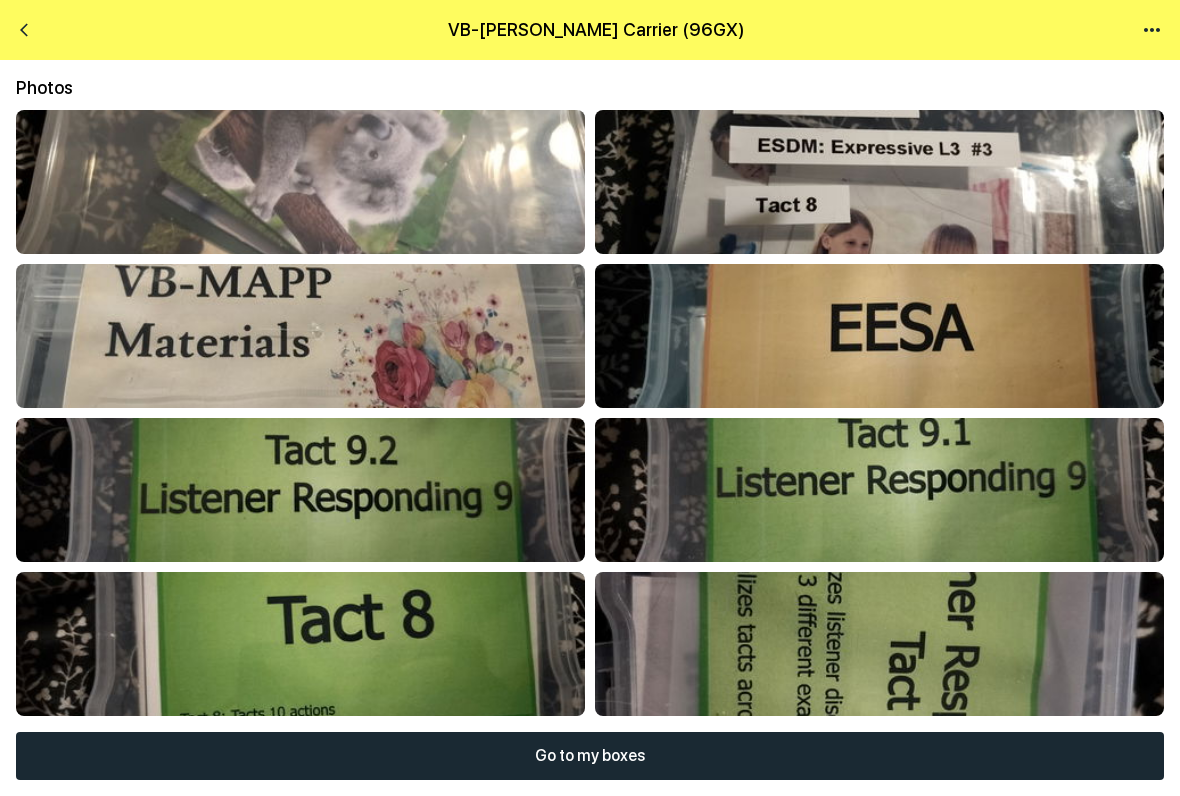 click 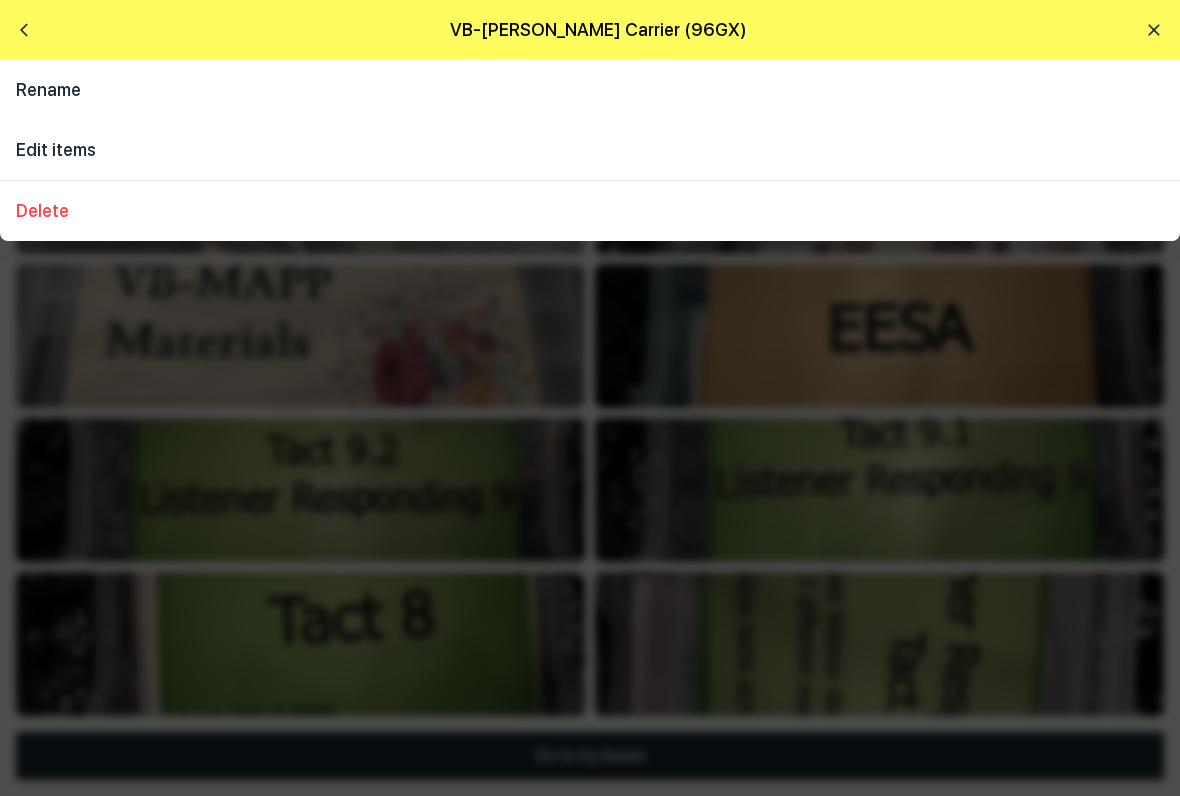 click on "Edit items" at bounding box center (590, 150) 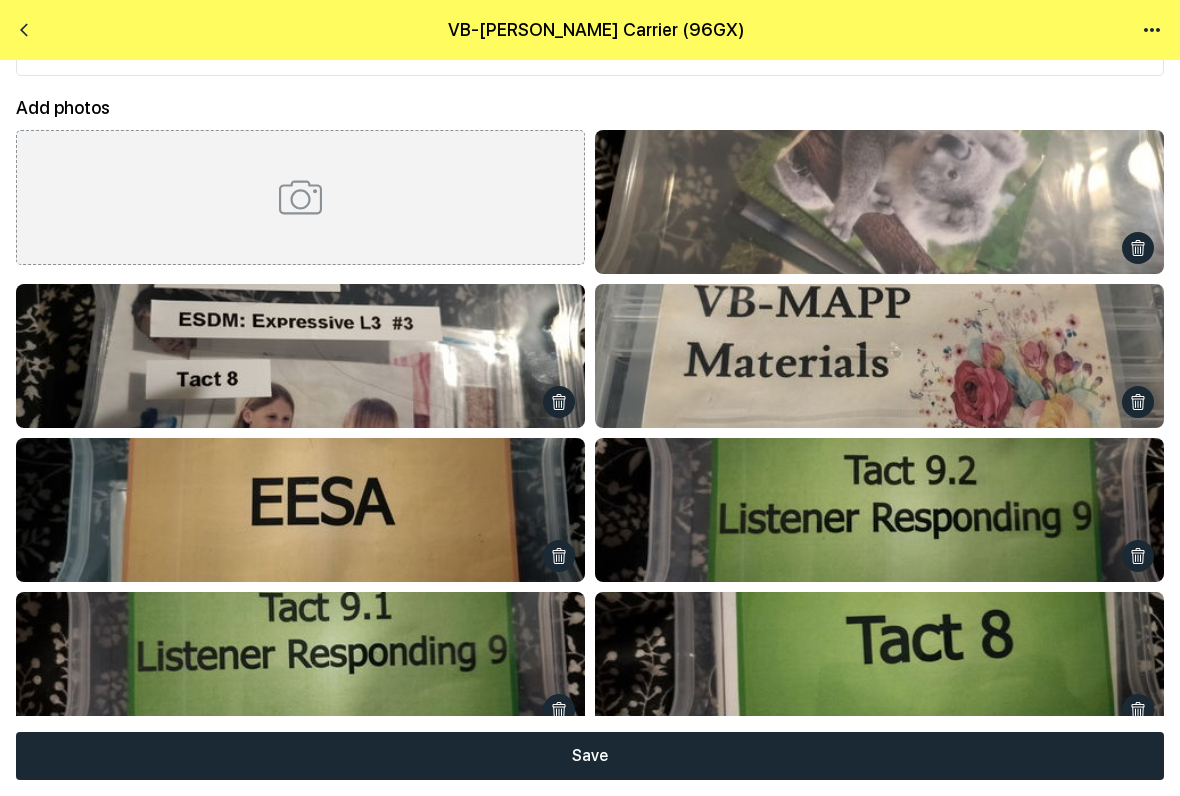 scroll, scrollTop: 37, scrollLeft: 0, axis: vertical 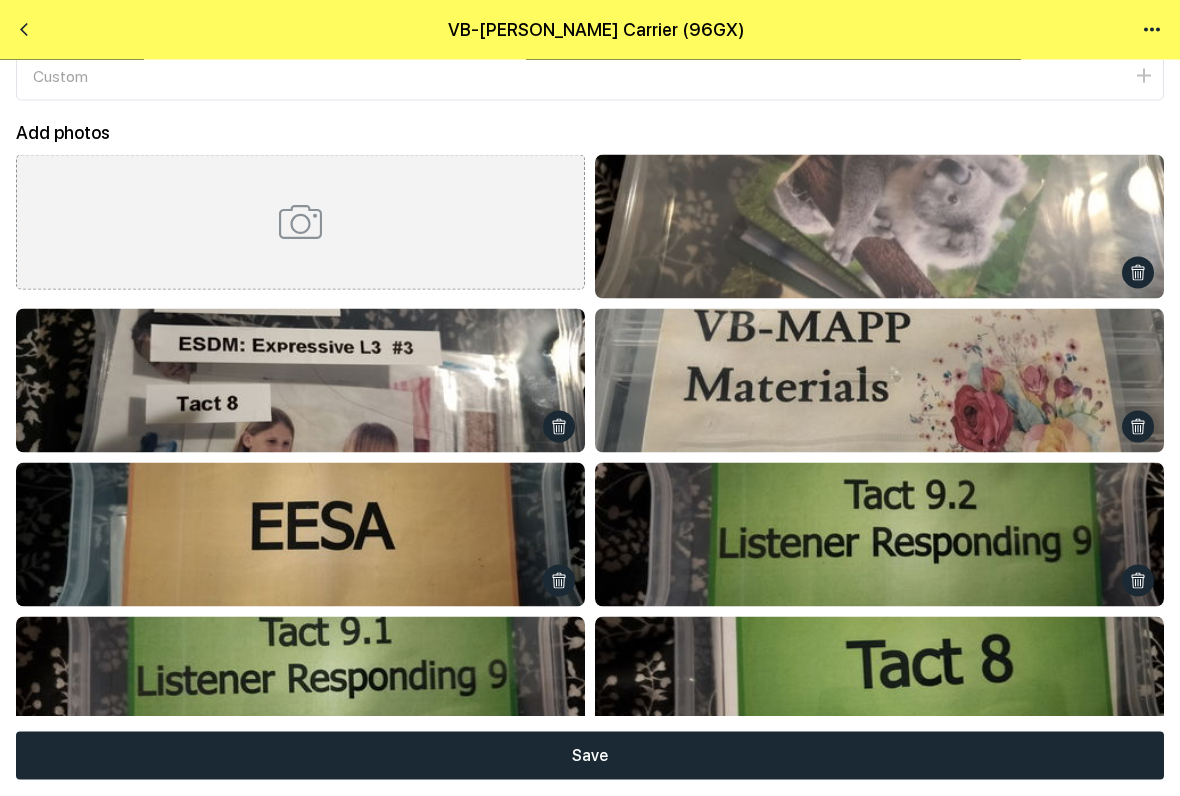 click at bounding box center [879, 227] 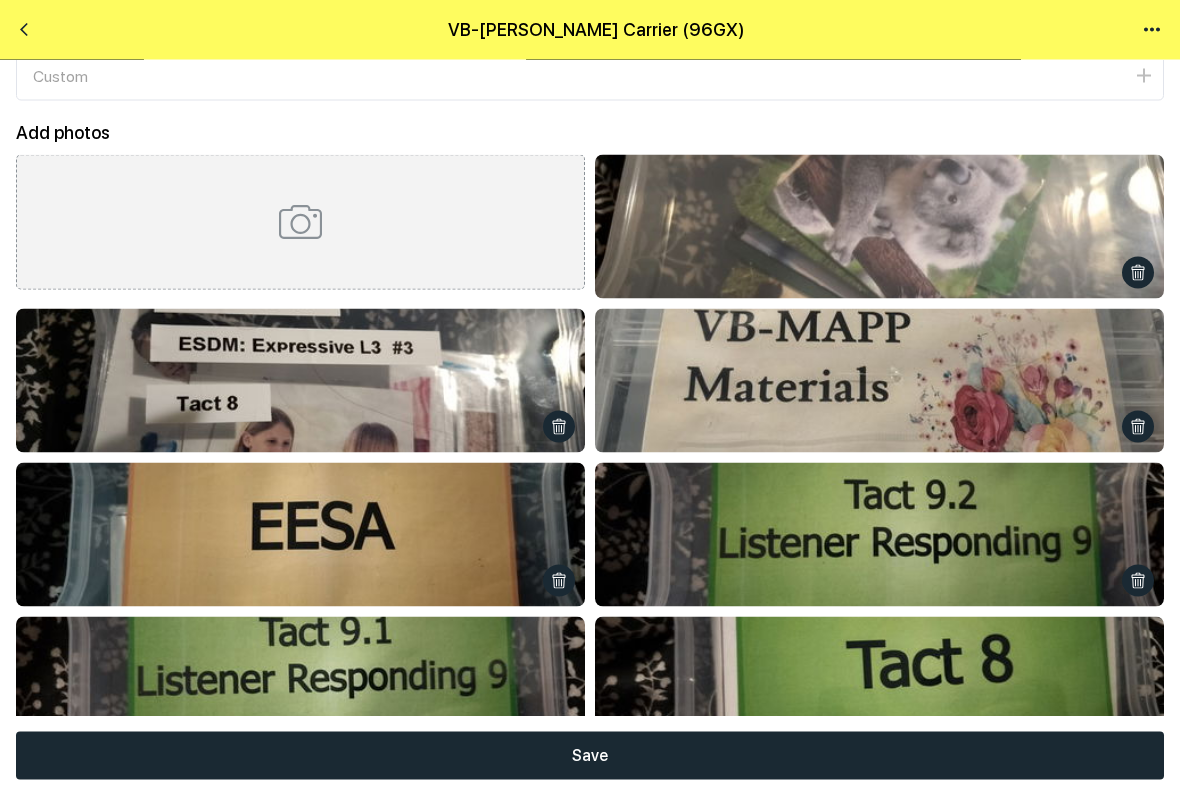 scroll, scrollTop: 38, scrollLeft: 0, axis: vertical 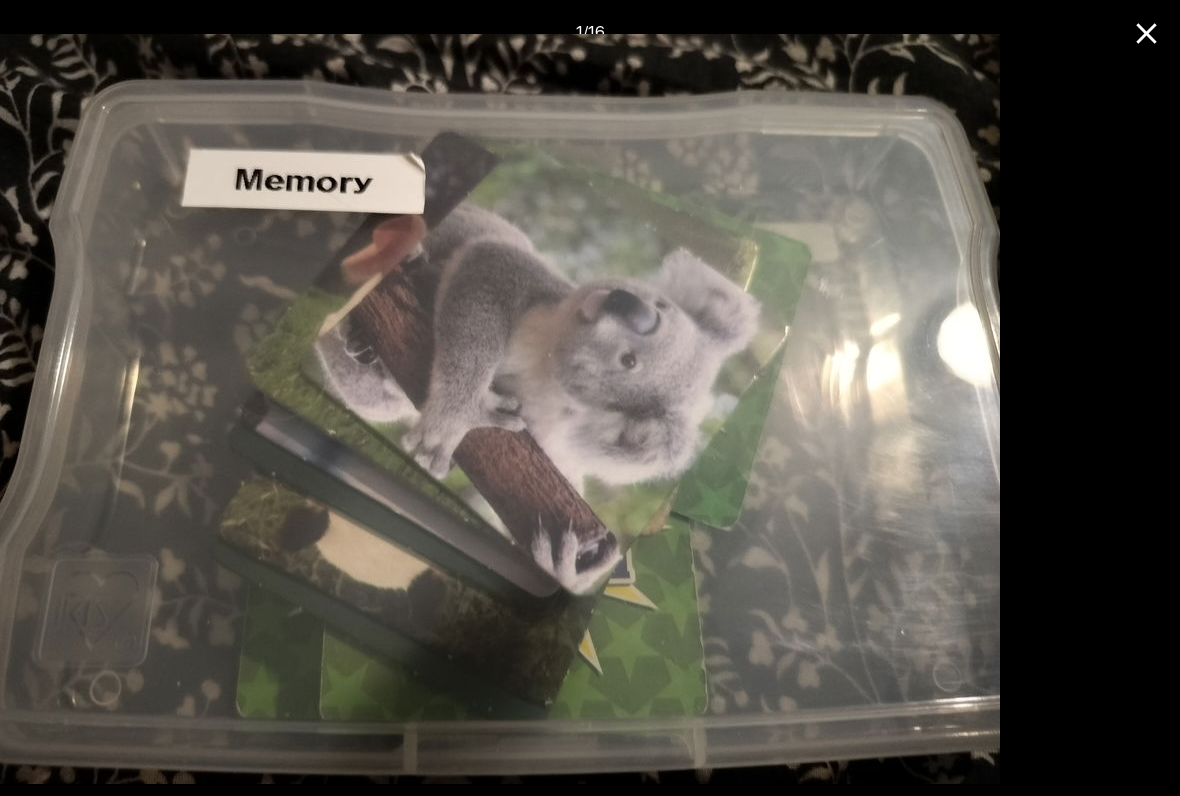 click at bounding box center [500, 409] 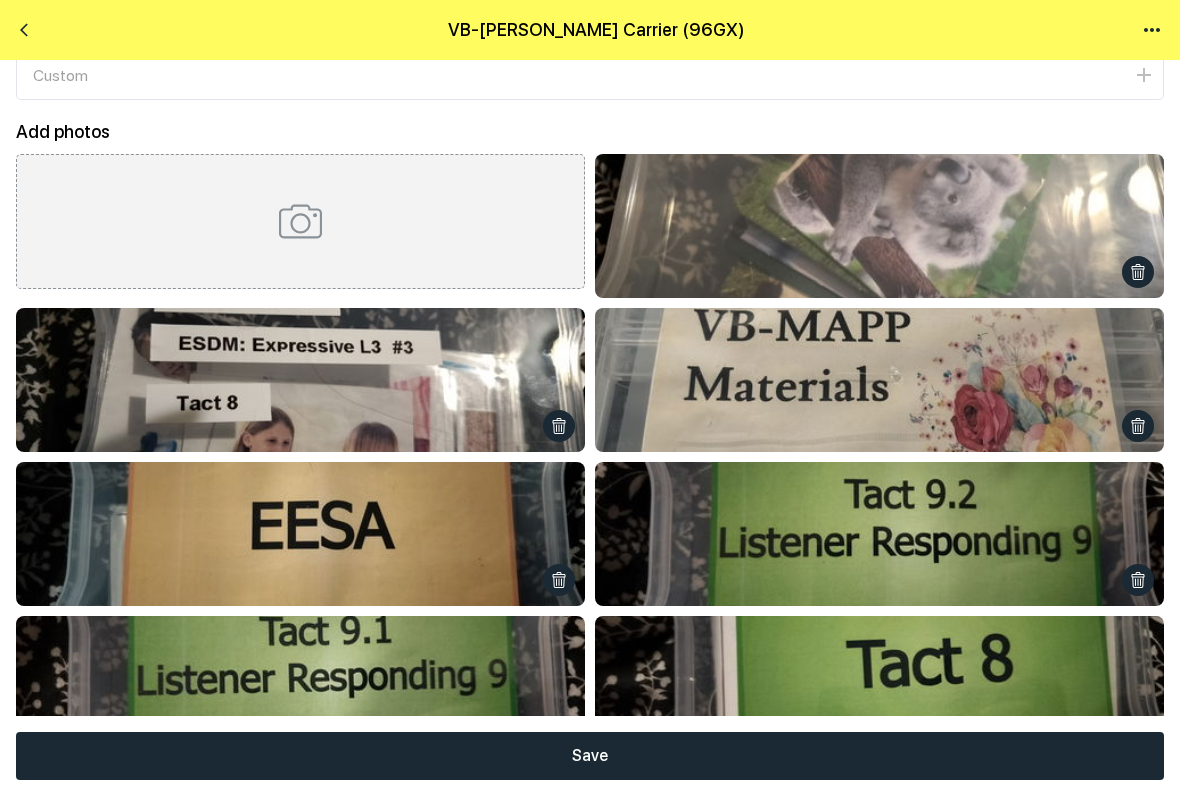 click at bounding box center (1138, 272) 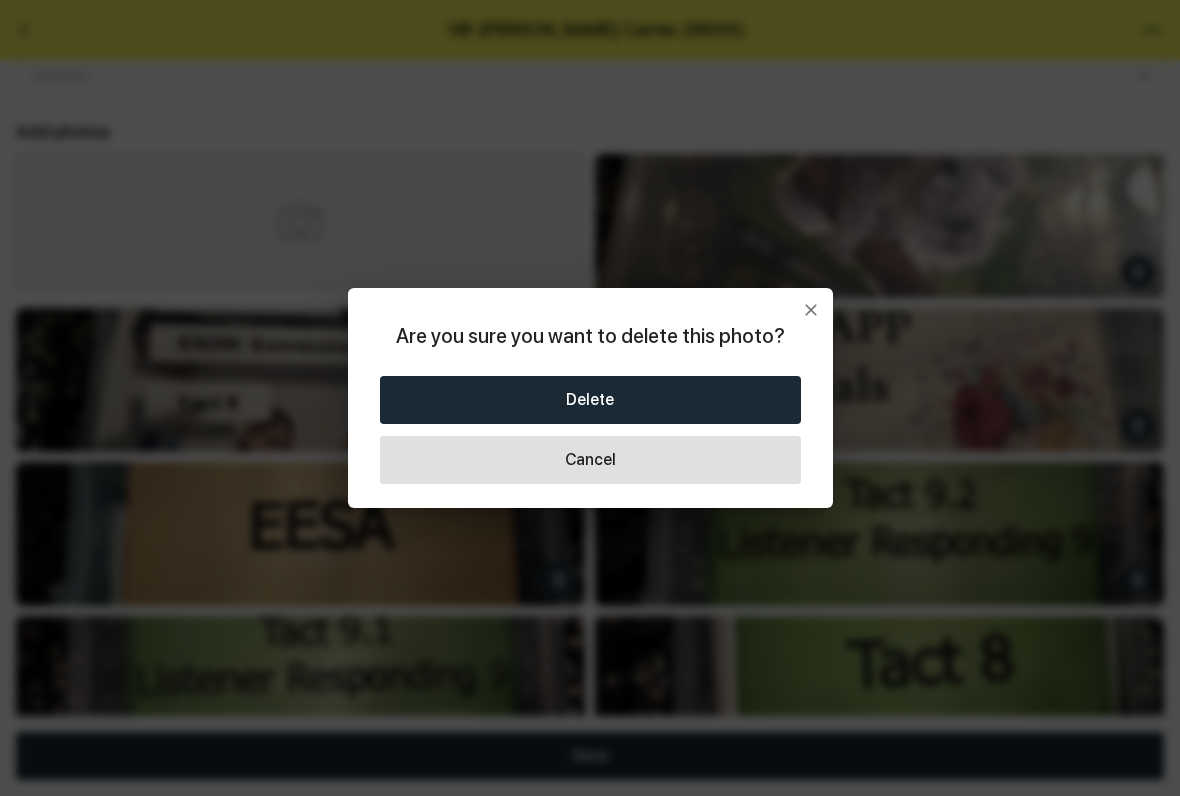 click on "Delete" at bounding box center [590, 400] 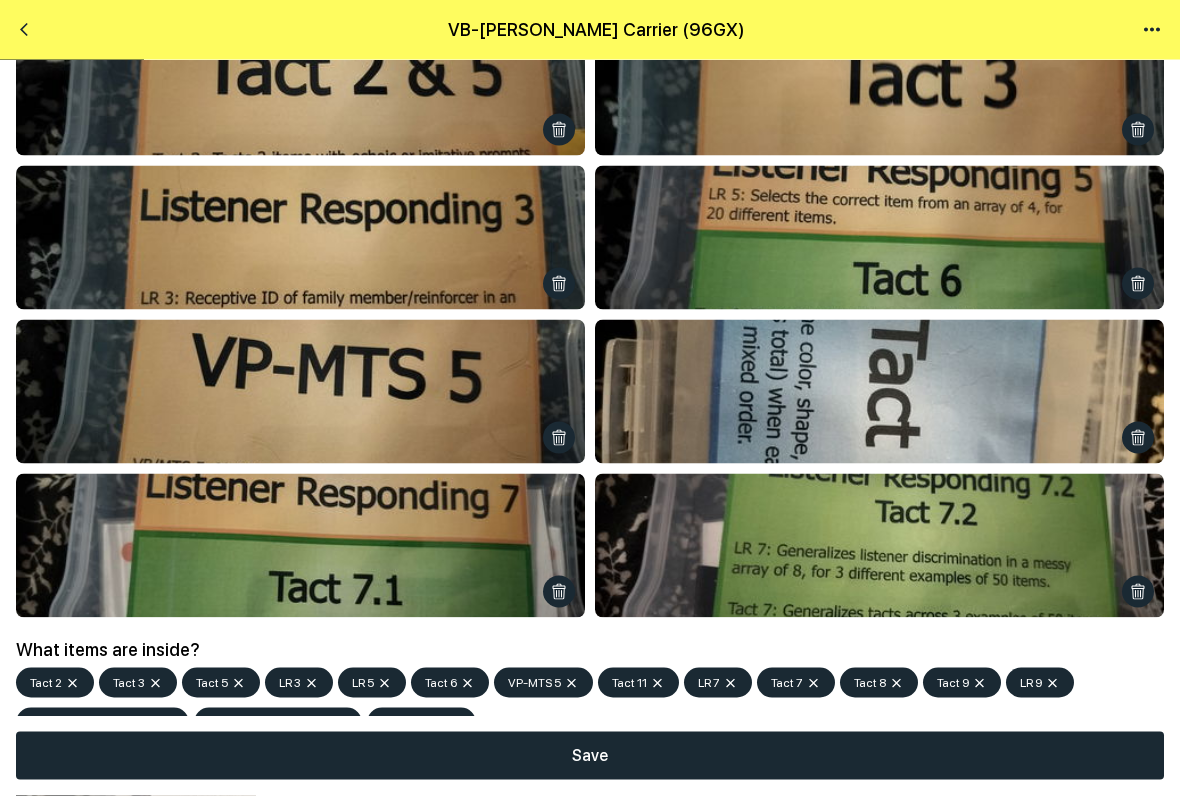 scroll, scrollTop: 844, scrollLeft: 0, axis: vertical 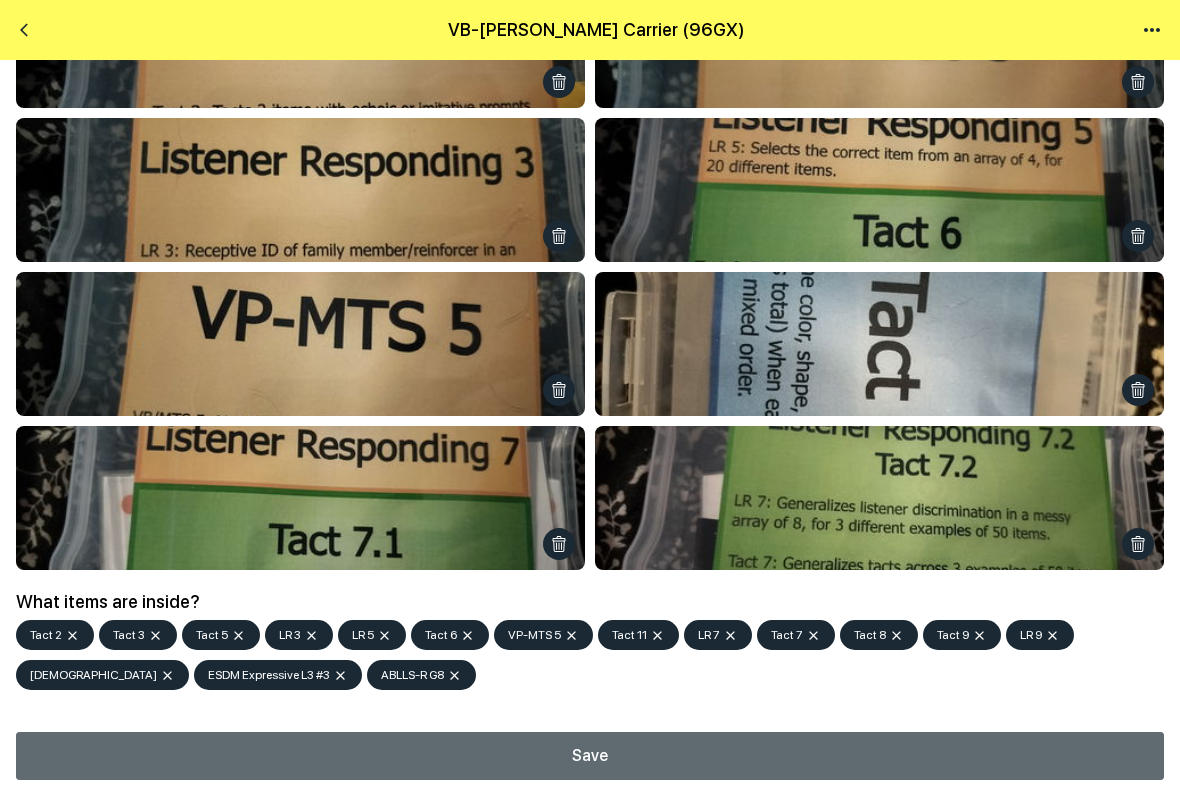 click on "Save" at bounding box center (590, 756) 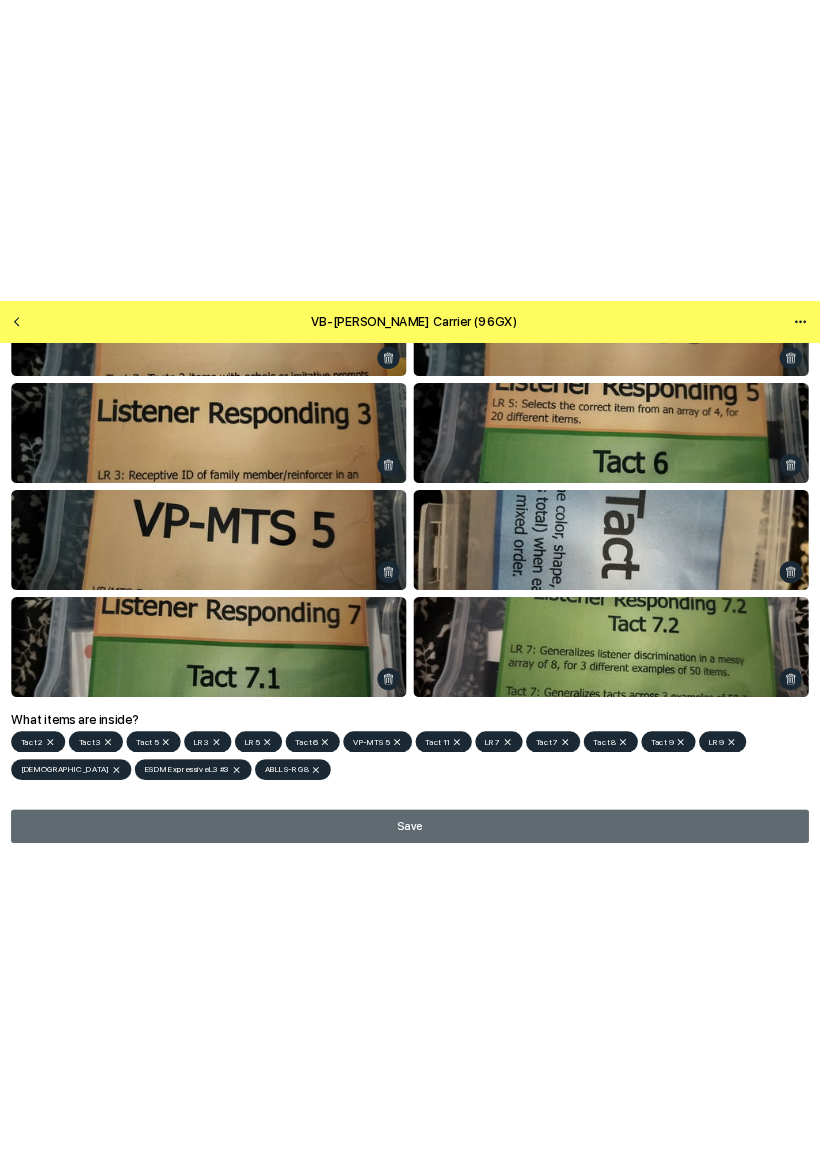 scroll, scrollTop: 0, scrollLeft: 0, axis: both 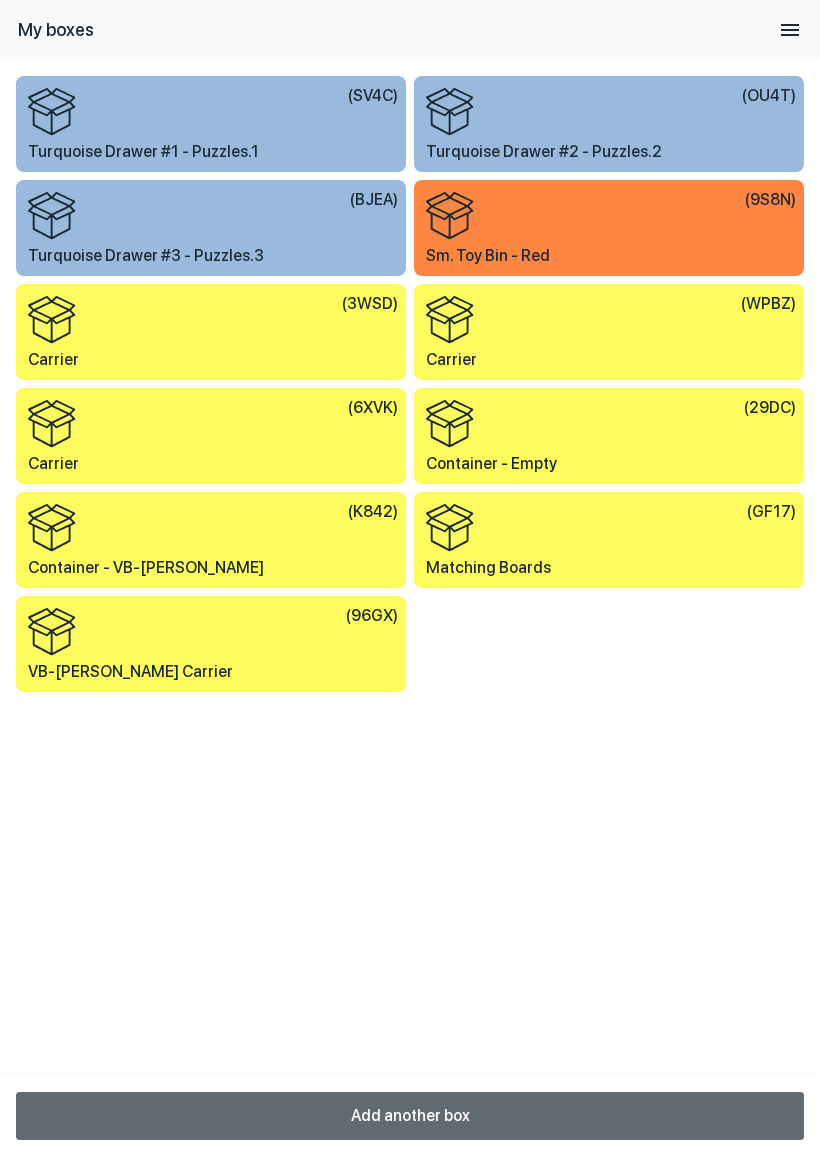 click on "Add another box" at bounding box center (410, 1116) 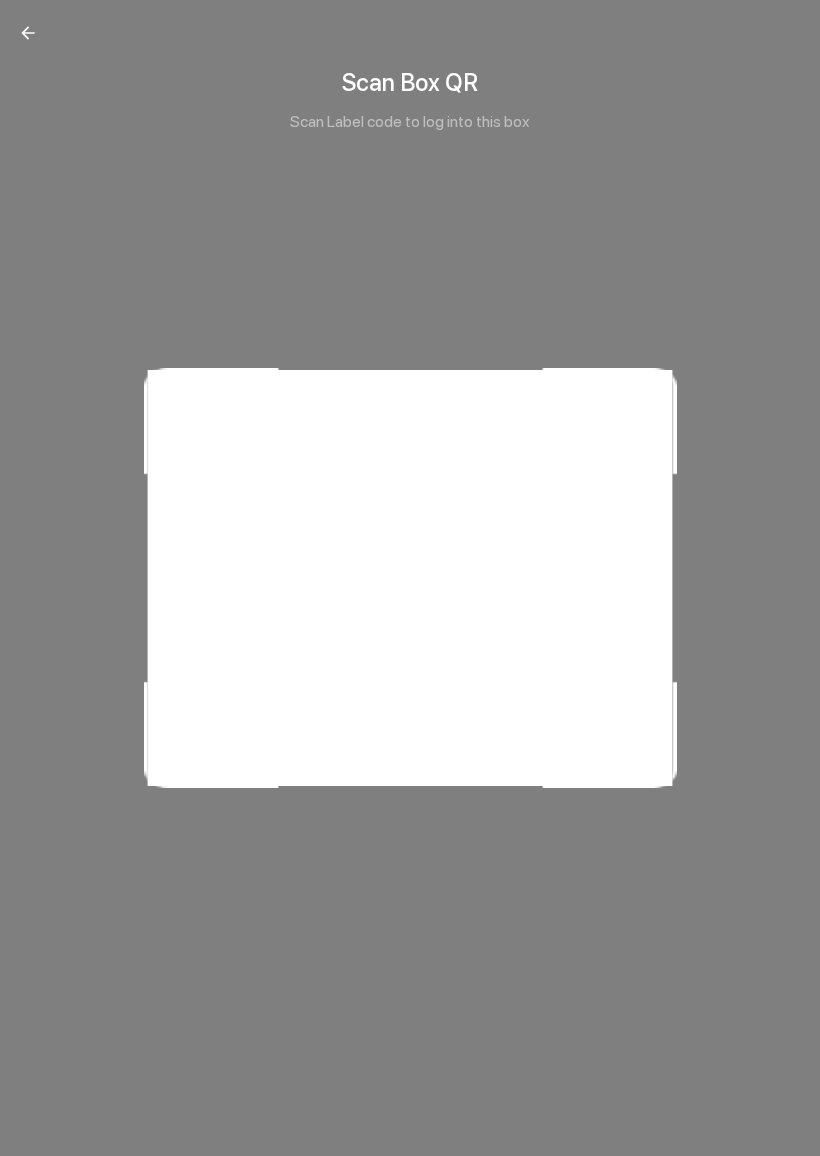 click at bounding box center [28, 33] 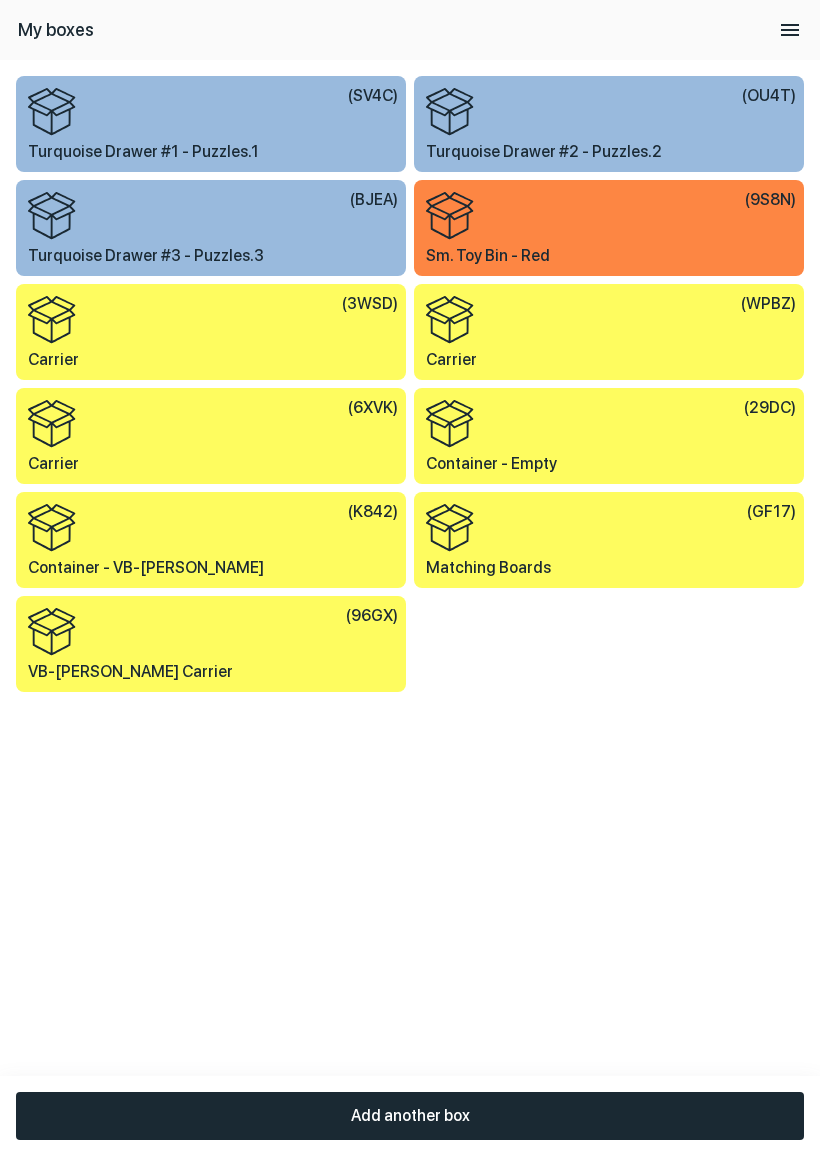 click on "Add another box" at bounding box center (410, 1116) 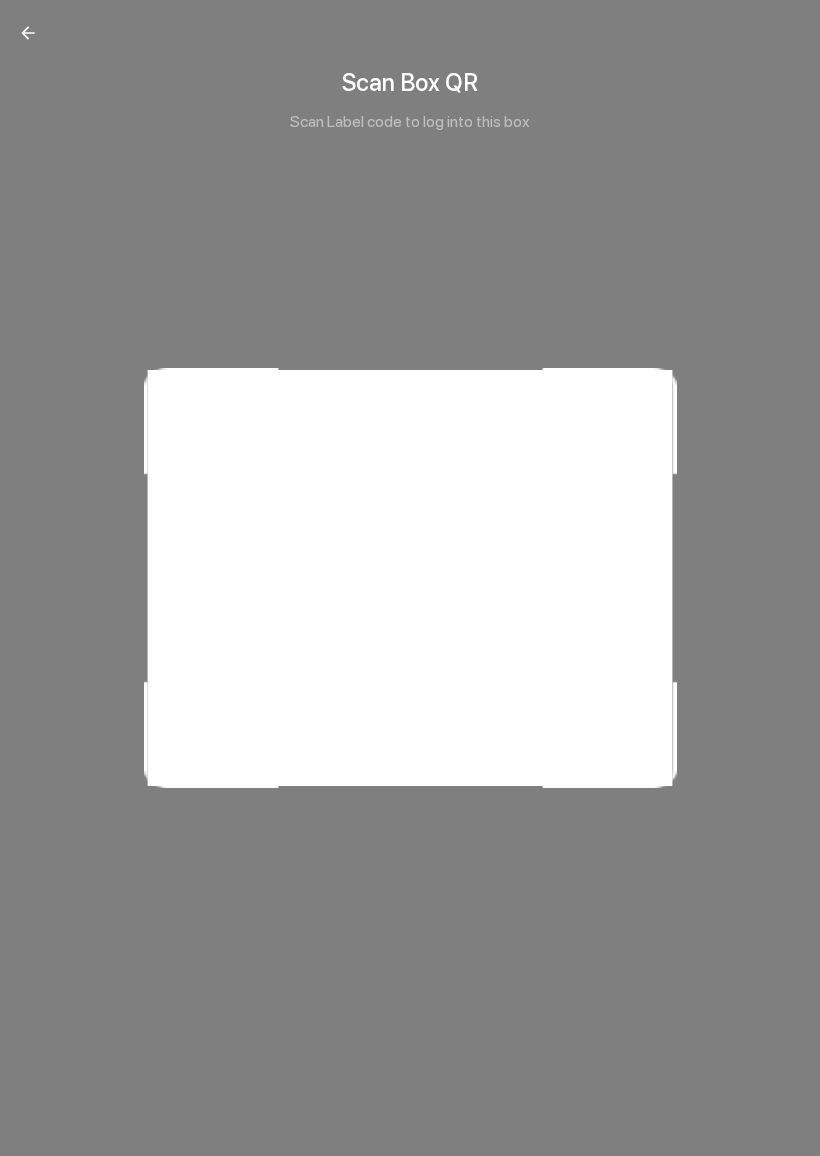 click 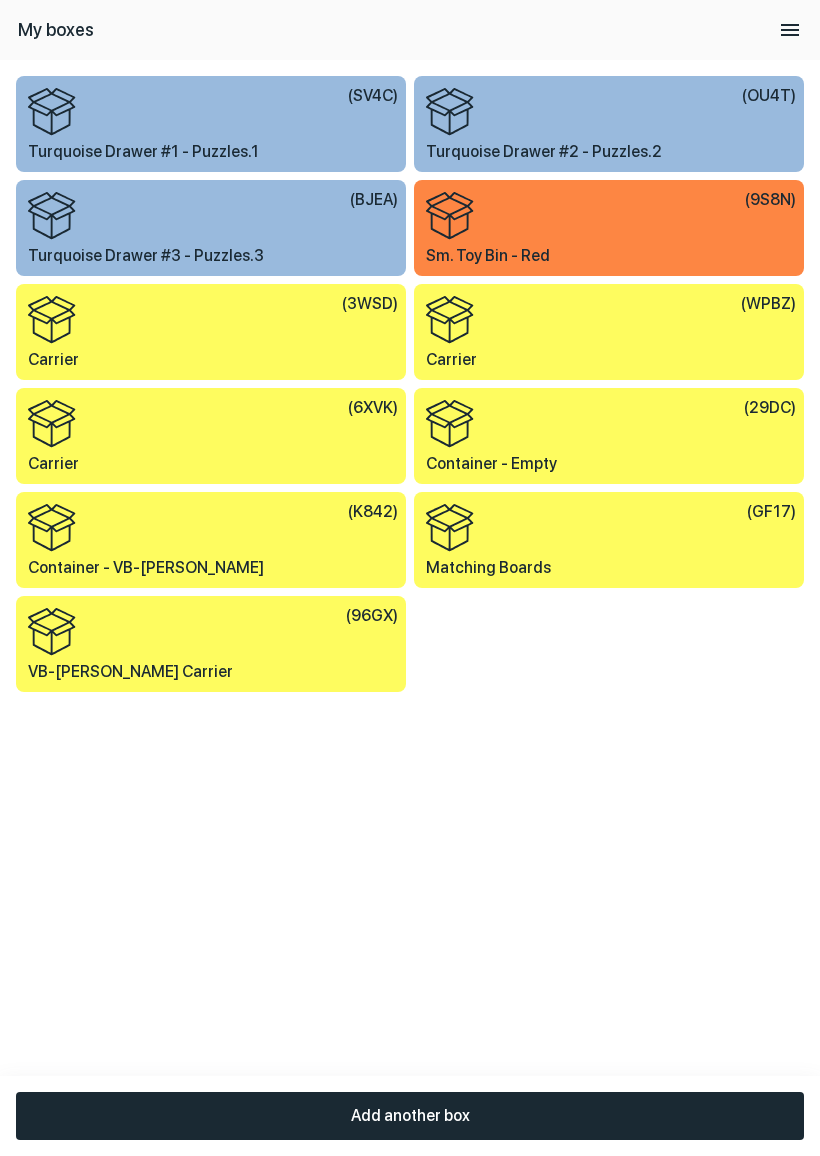 click on "Add another box" at bounding box center (410, 1116) 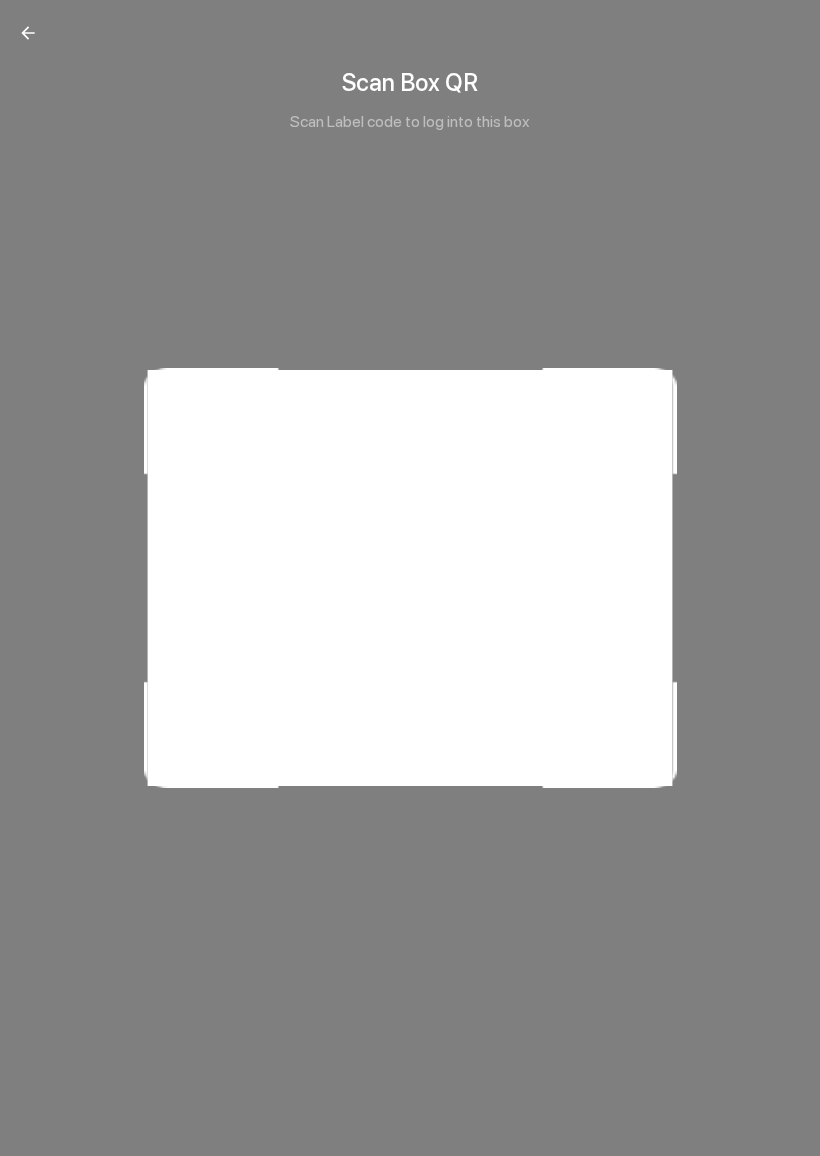 click 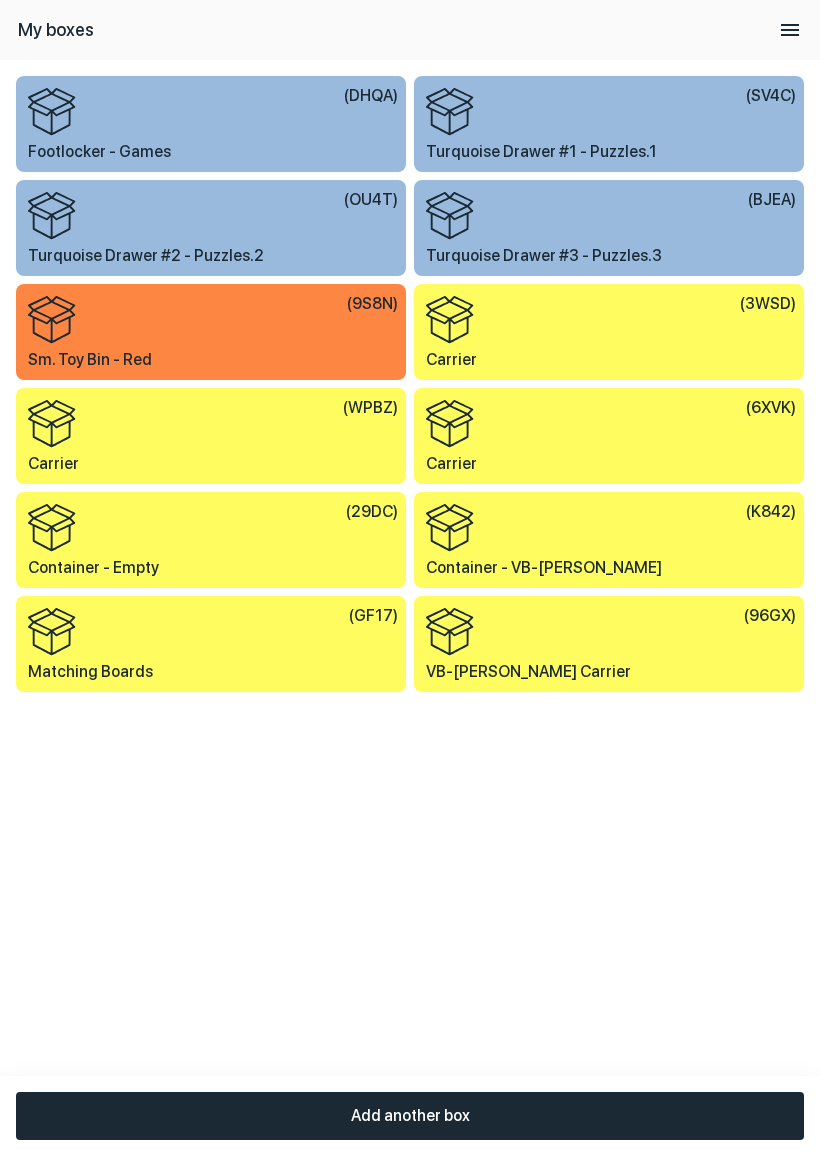 click on "( 3WSD )" at bounding box center (611, 320) 